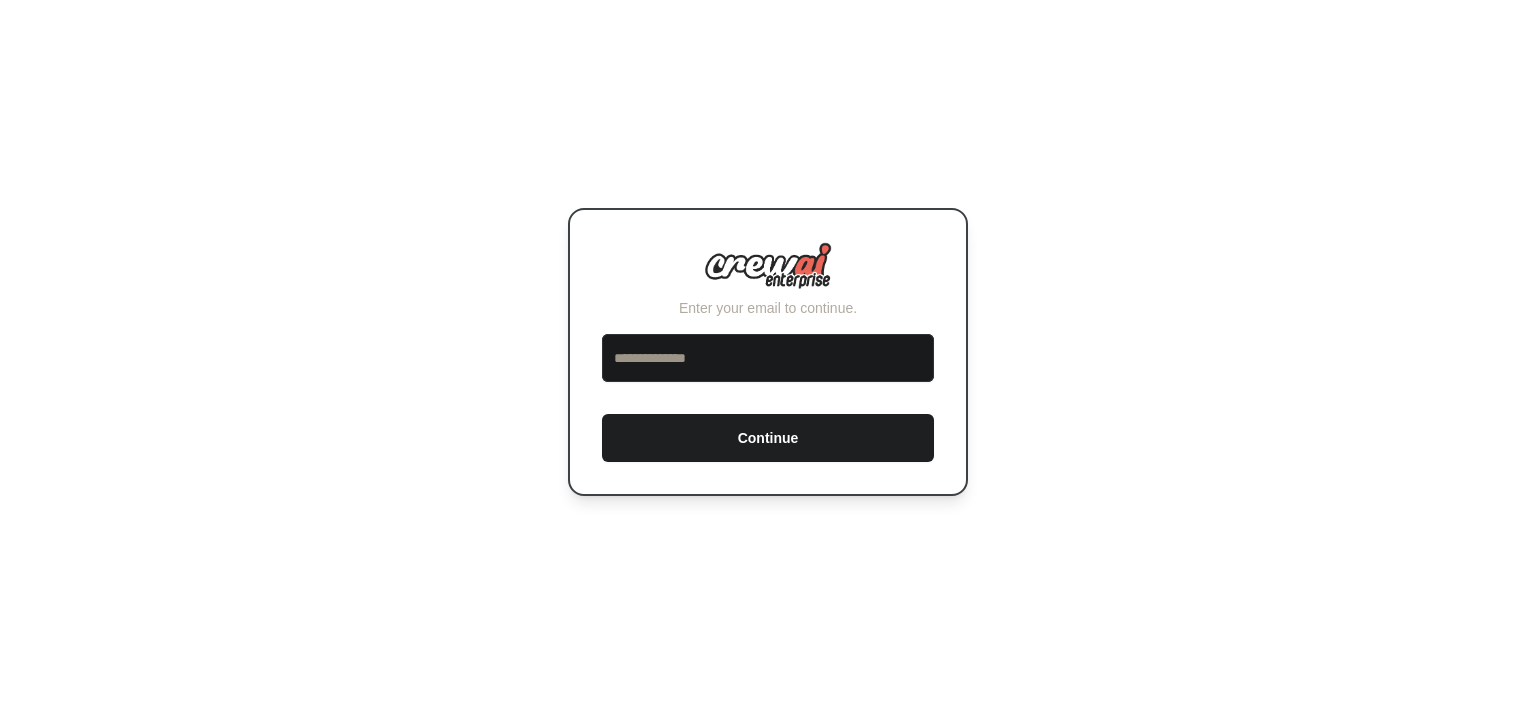 scroll, scrollTop: 0, scrollLeft: 0, axis: both 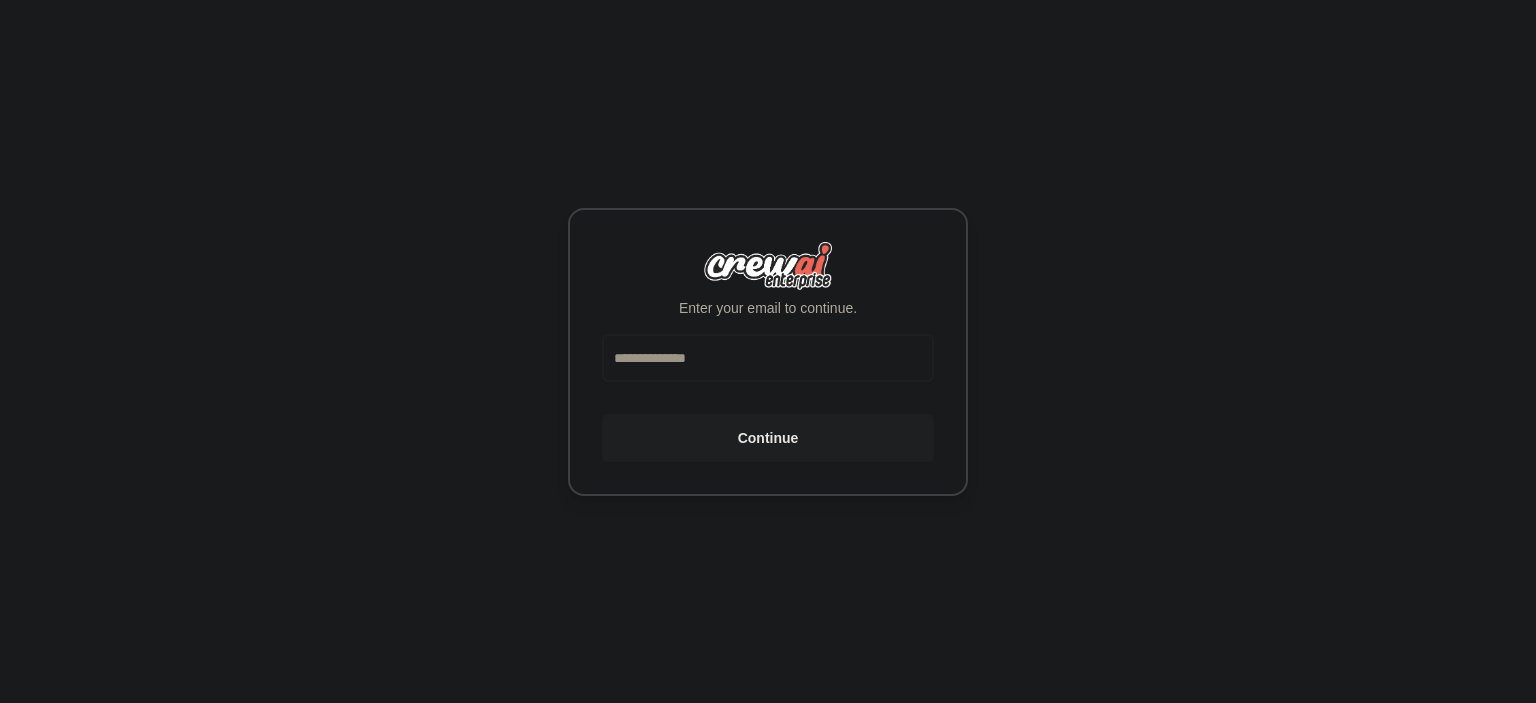 click at bounding box center (768, 358) 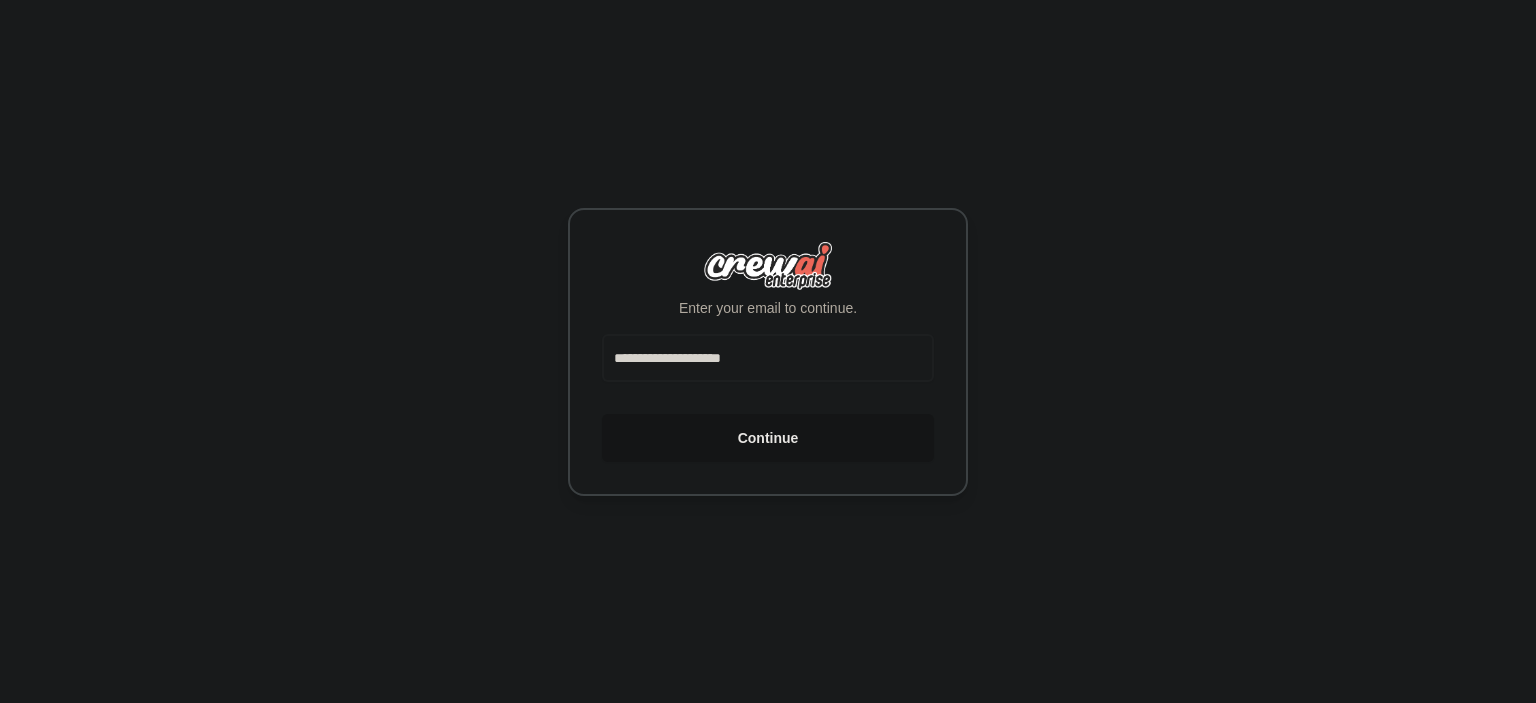 type on "**********" 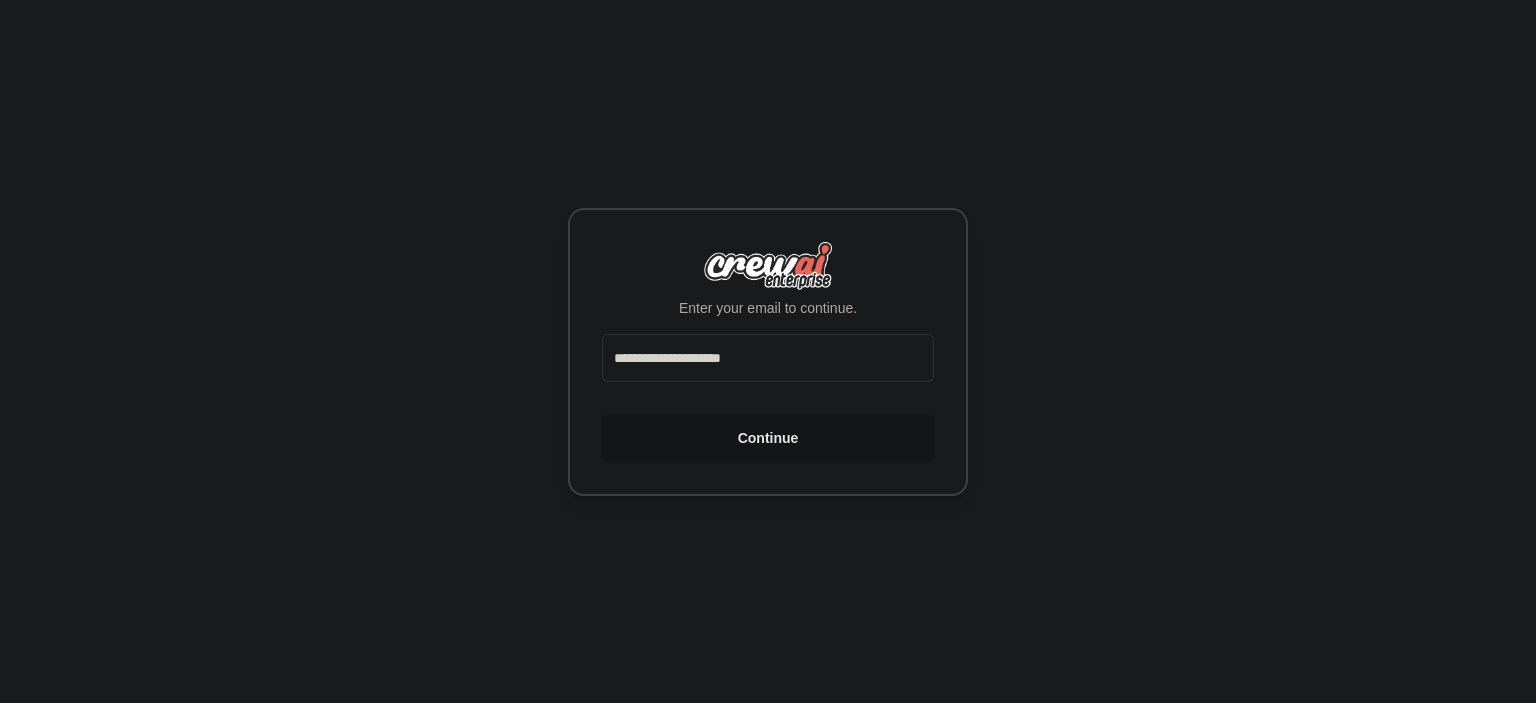 click on "Continue" at bounding box center [768, 438] 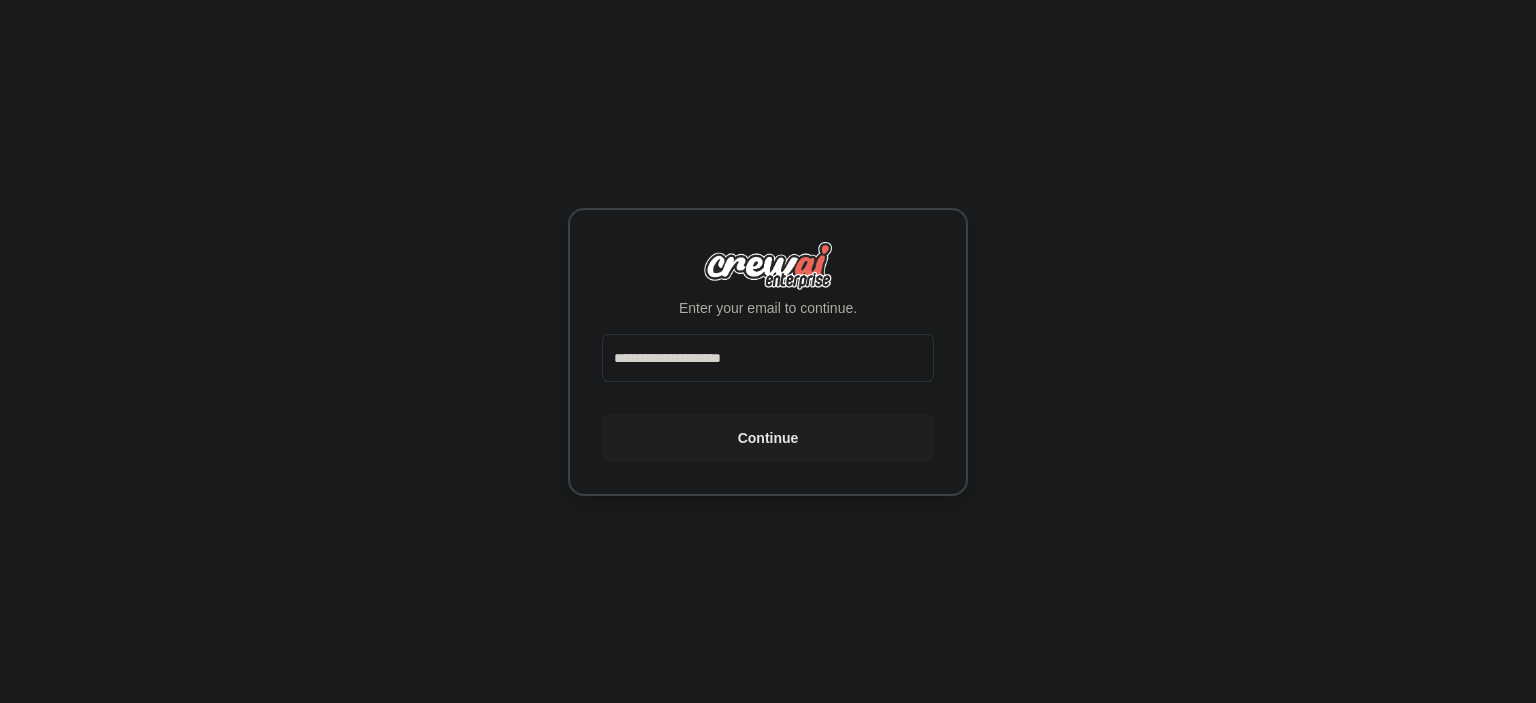 click on "**********" at bounding box center [768, 351] 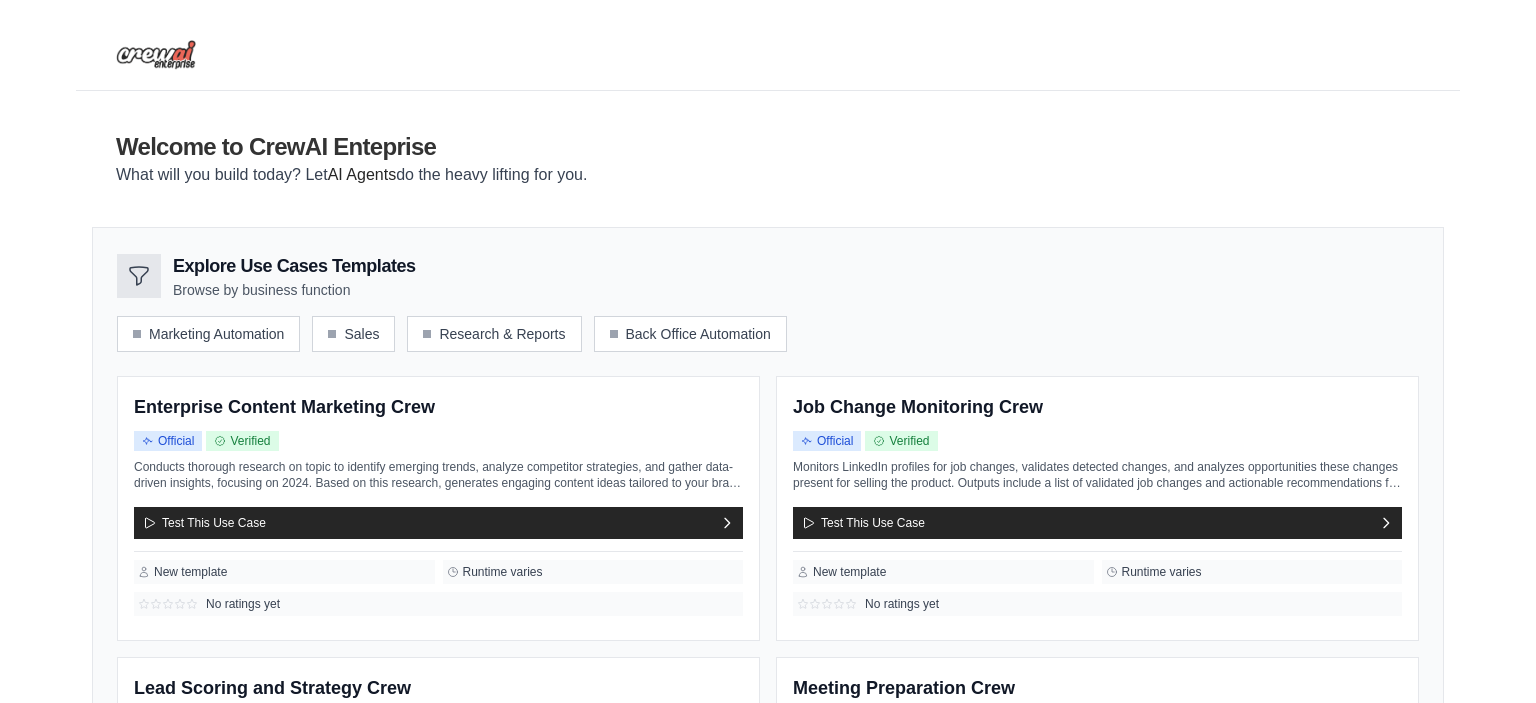 scroll, scrollTop: 0, scrollLeft: 0, axis: both 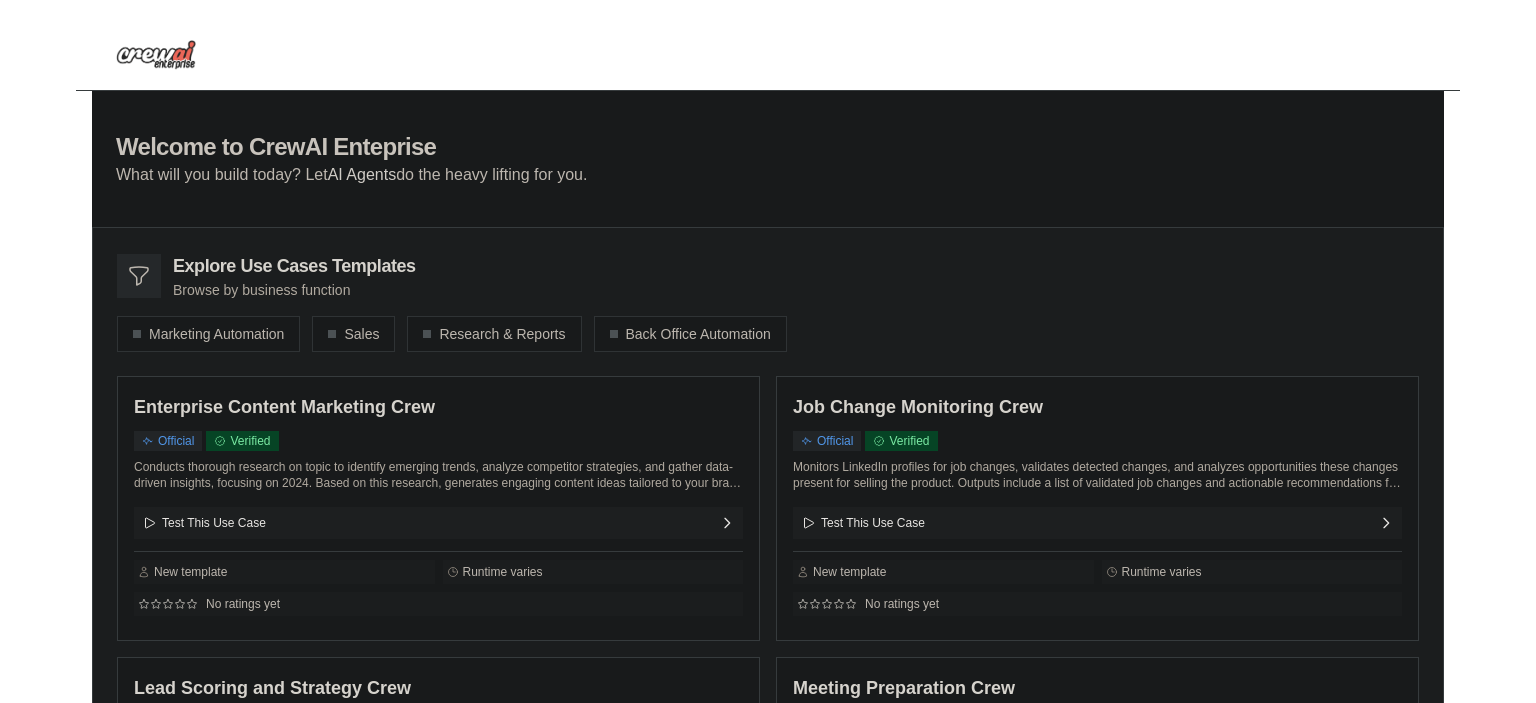 click on "Welcome to CrewAI Enteprise
What will you build today? Let
AI Agents
do the heavy lifting for you." at bounding box center [768, 159] 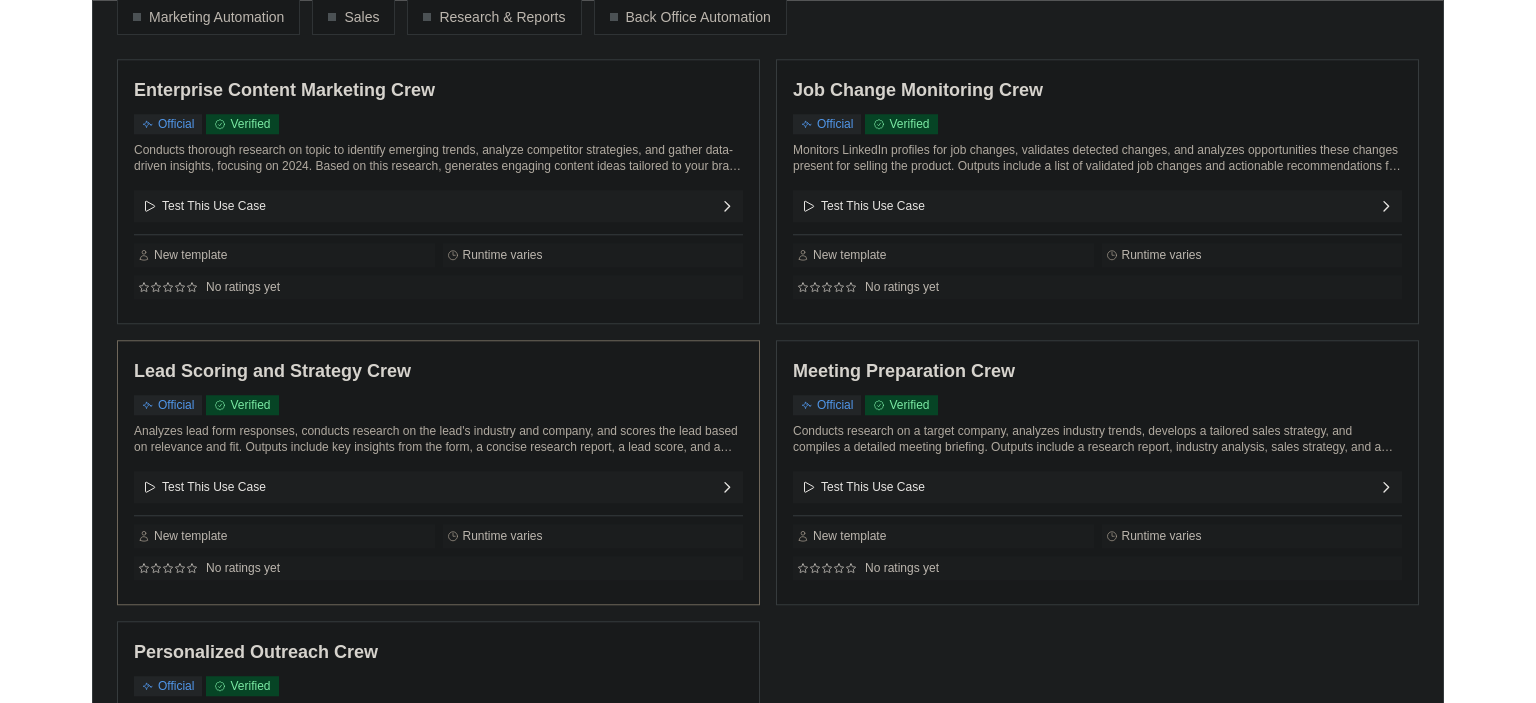 scroll, scrollTop: 316, scrollLeft: 0, axis: vertical 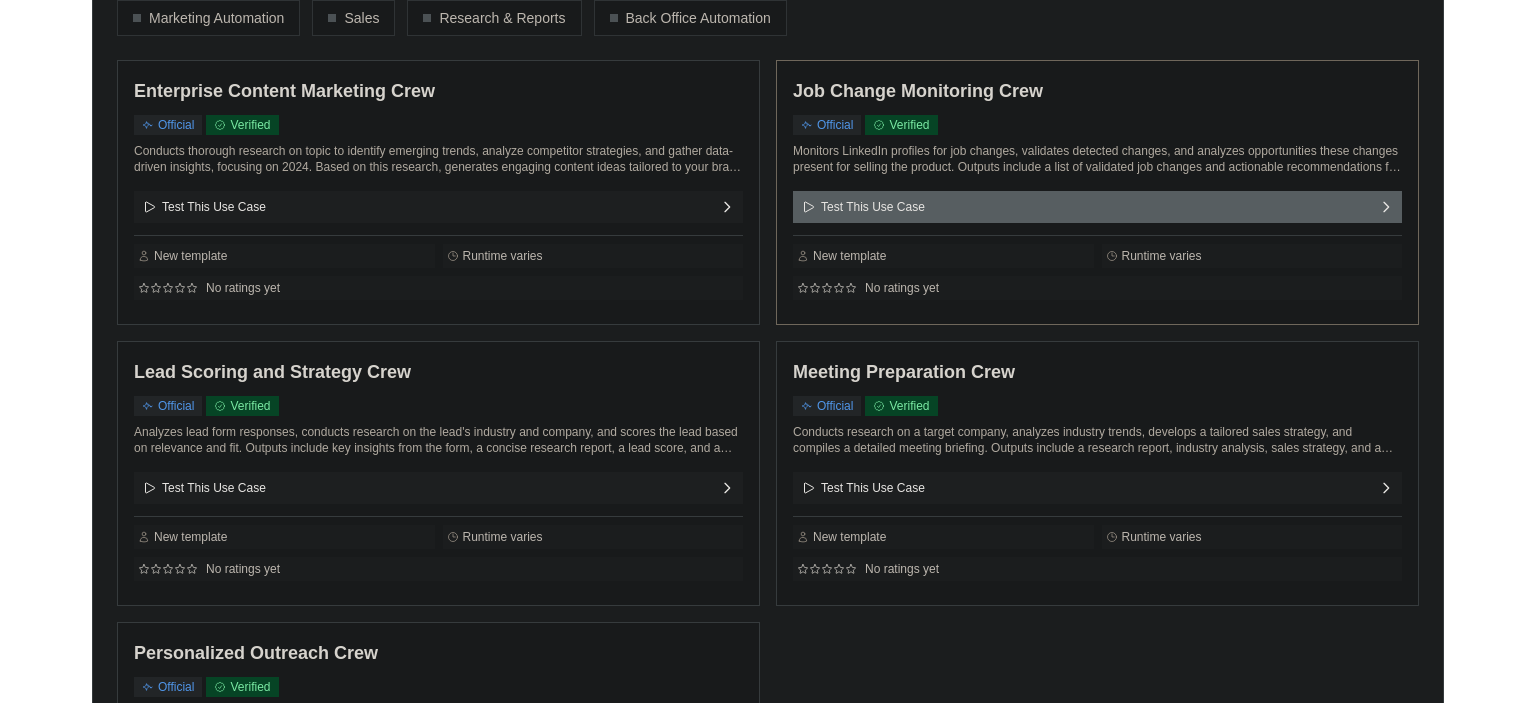 click on "Test This Use Case" at bounding box center (863, 207) 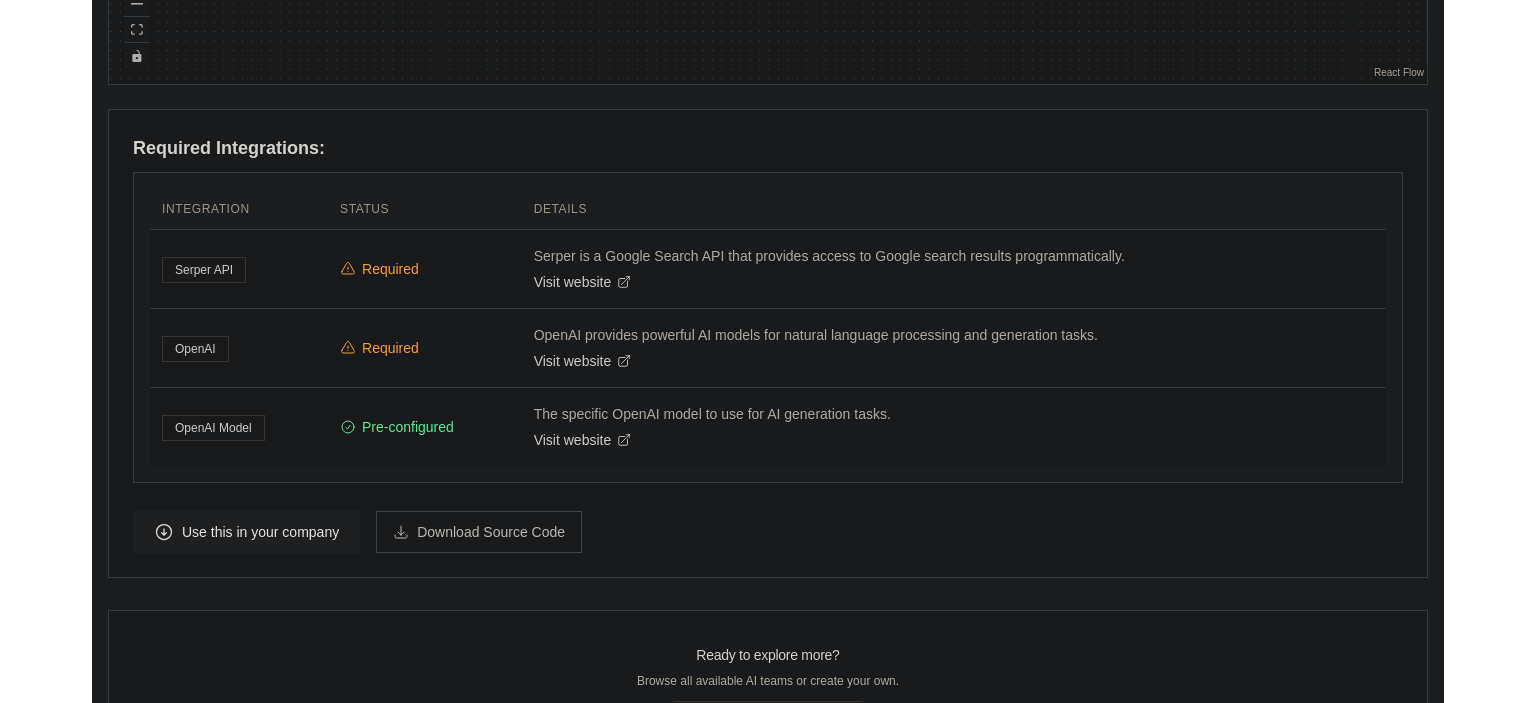 scroll, scrollTop: 1056, scrollLeft: 0, axis: vertical 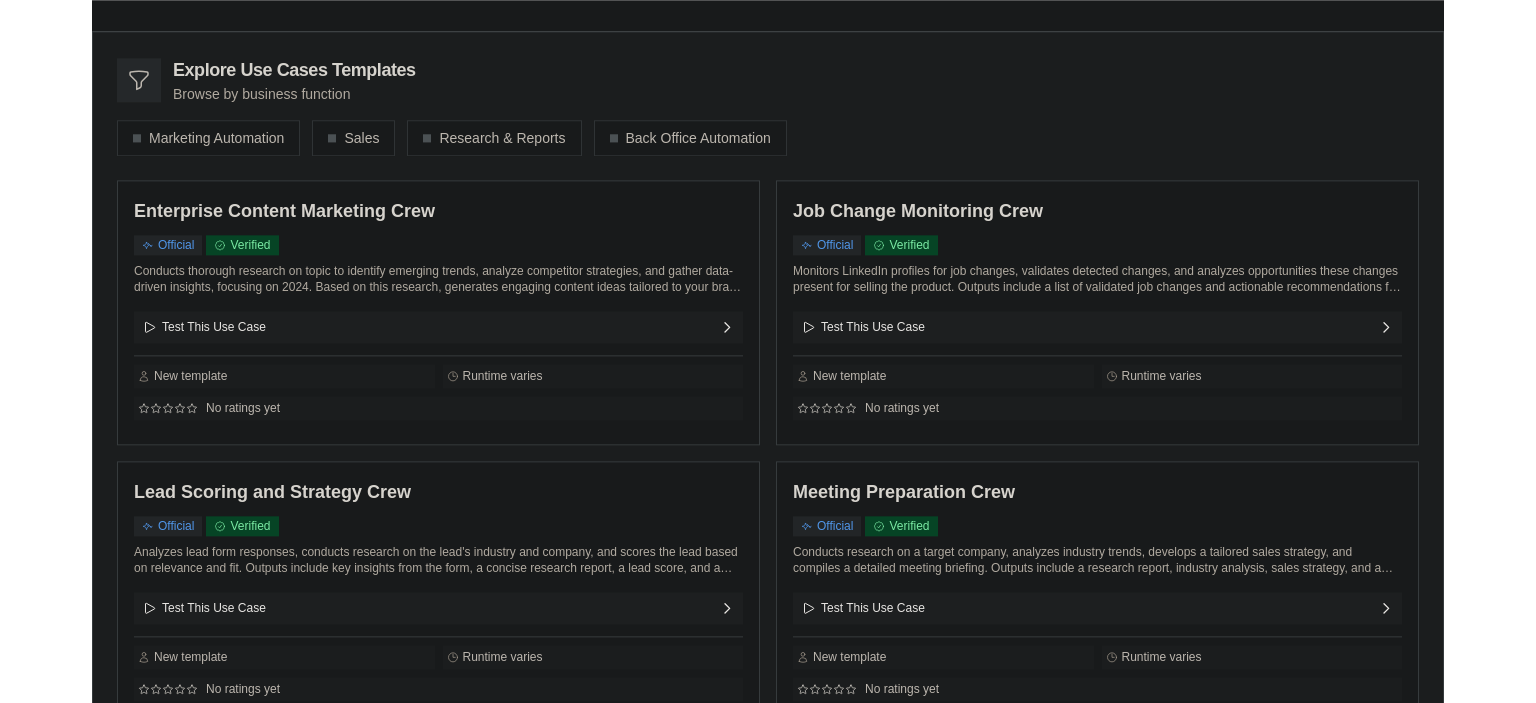 click on "Welcome to CrewAI Enteprise
What will you build today? Let
AI Agents
do the heavy lifting for you.
Explore Use Cases Templates
Browse by business function" at bounding box center (768, 505) 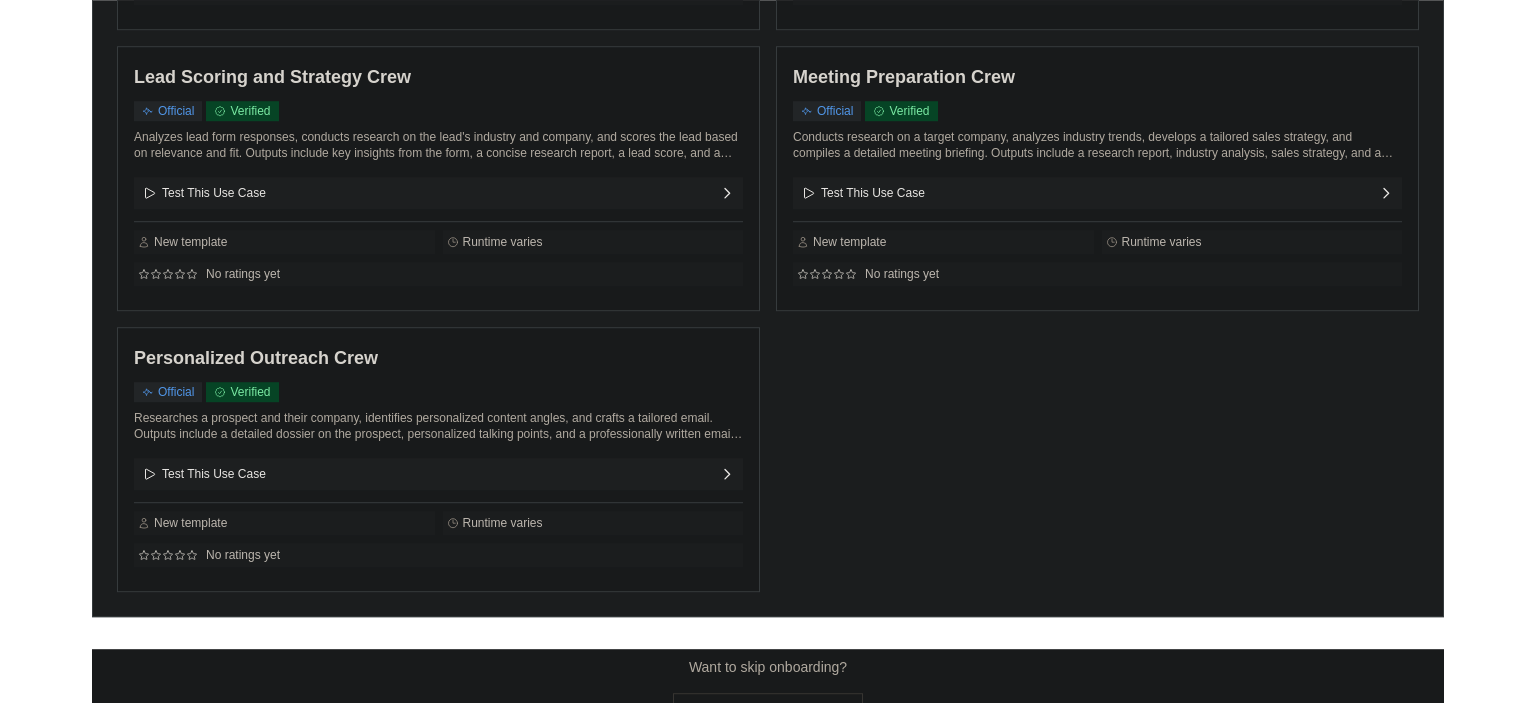 scroll, scrollTop: 619, scrollLeft: 0, axis: vertical 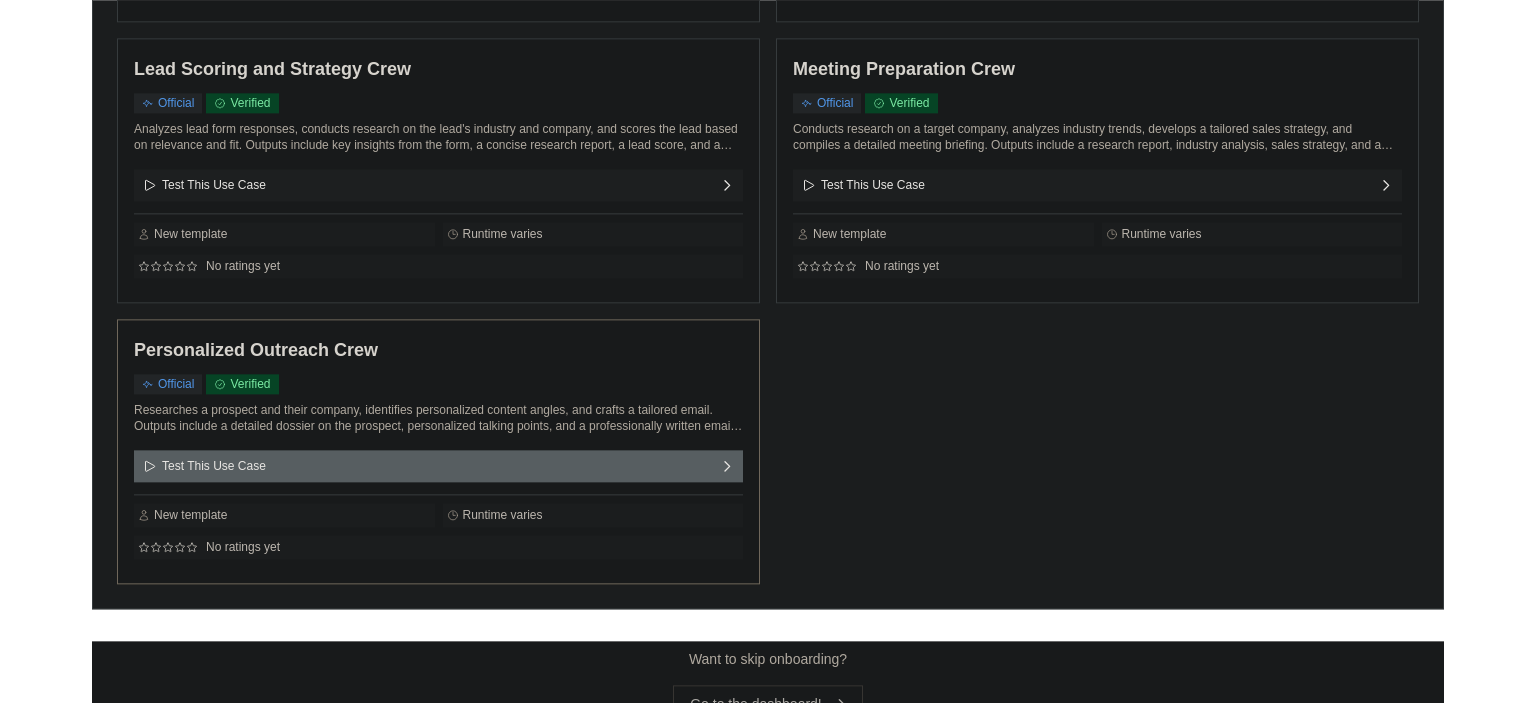 click on "Test This Use Case" at bounding box center (438, 466) 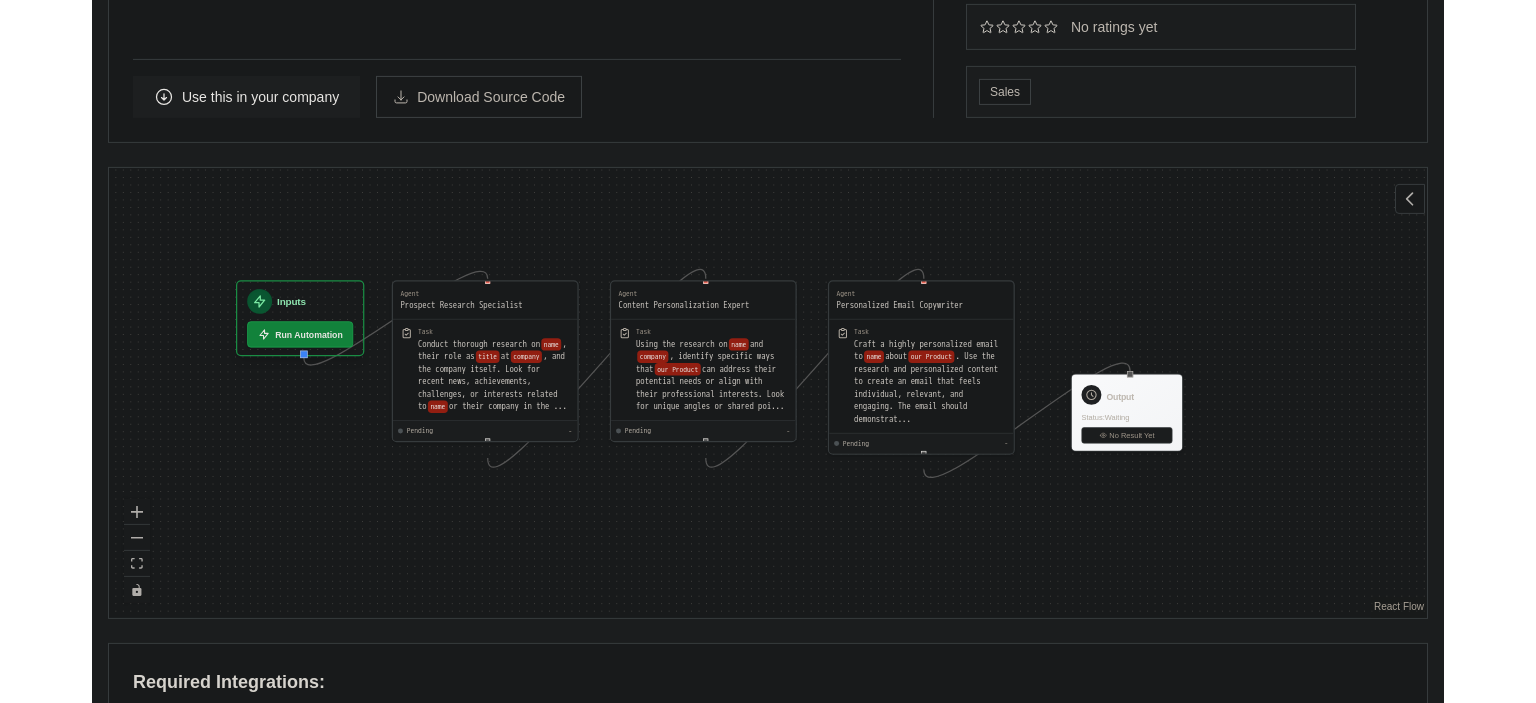 scroll, scrollTop: 422, scrollLeft: 0, axis: vertical 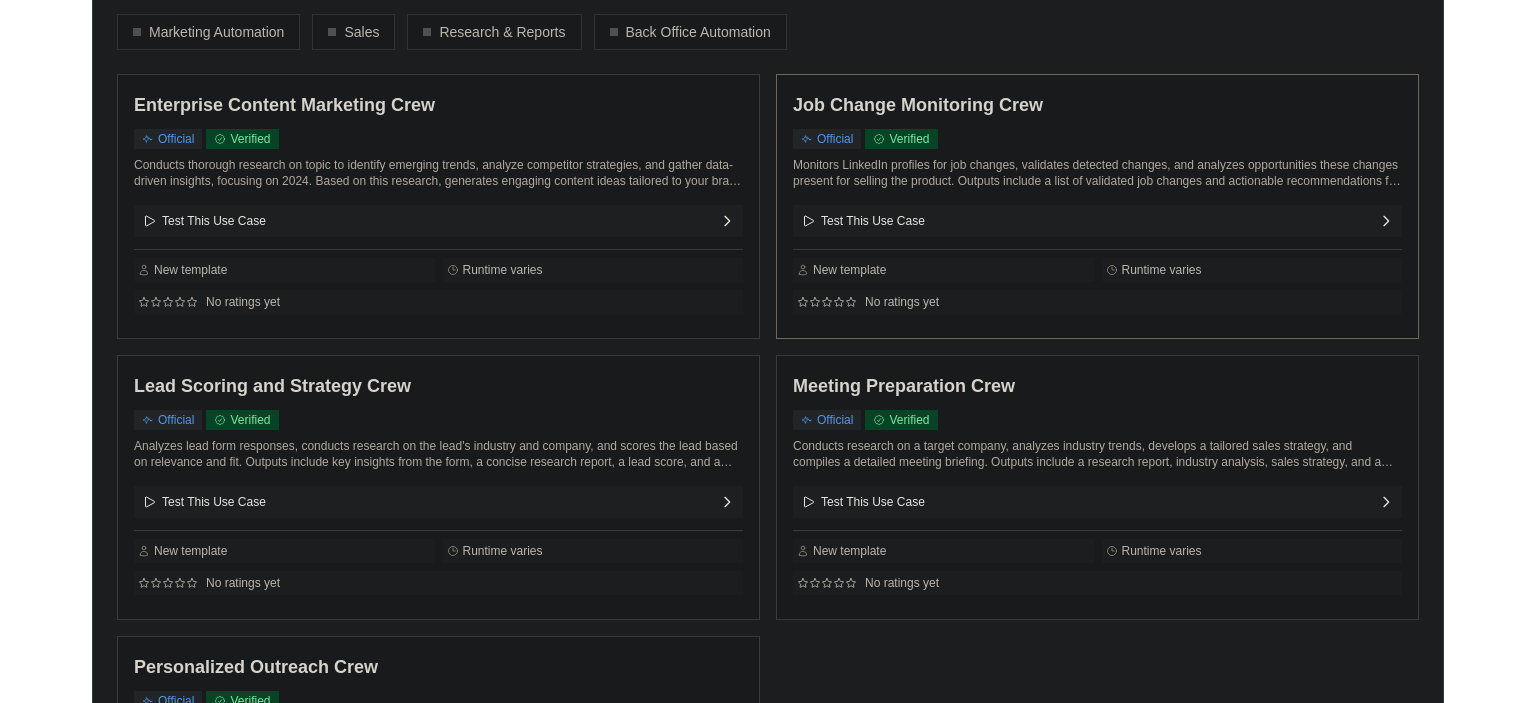 click on "Official
Verified" at bounding box center [1097, 139] 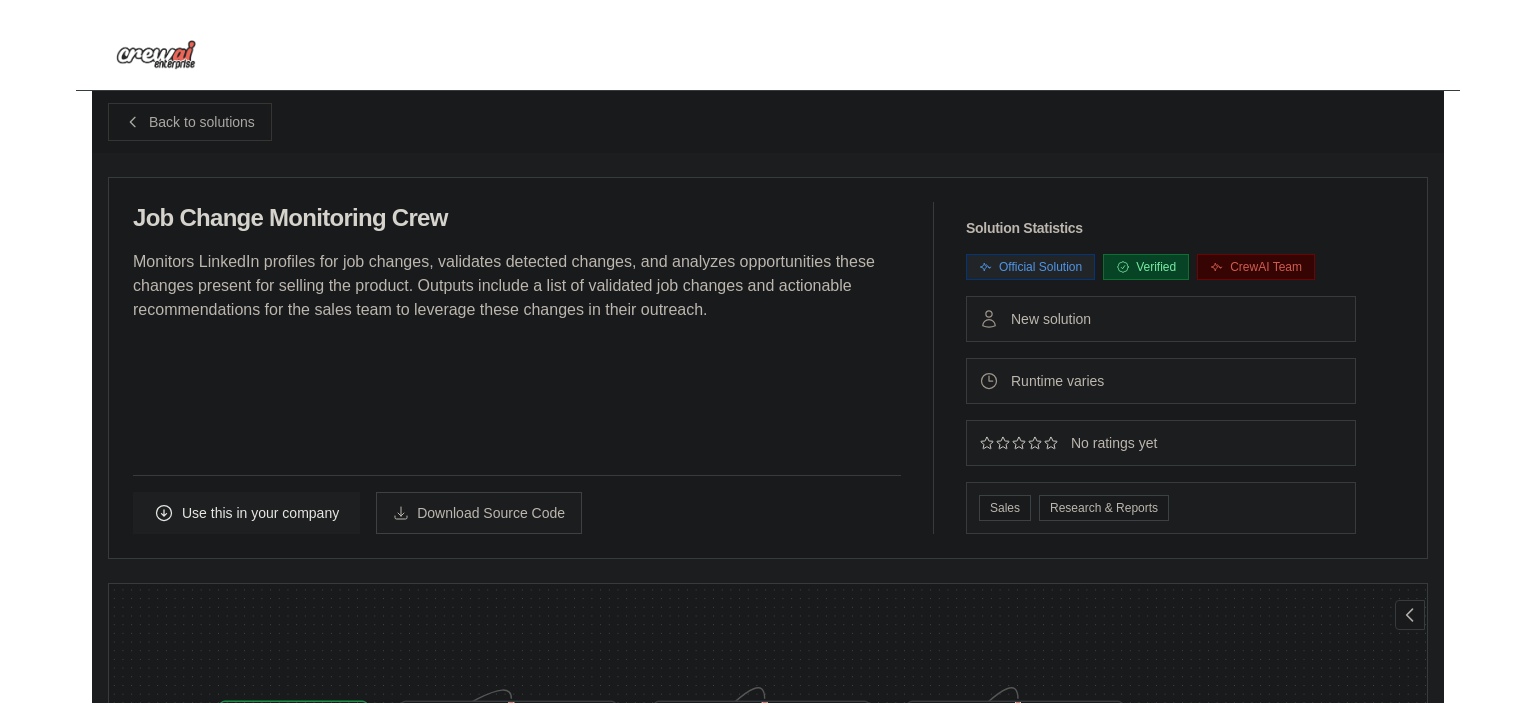 click on "Download Source Code" at bounding box center [479, 513] 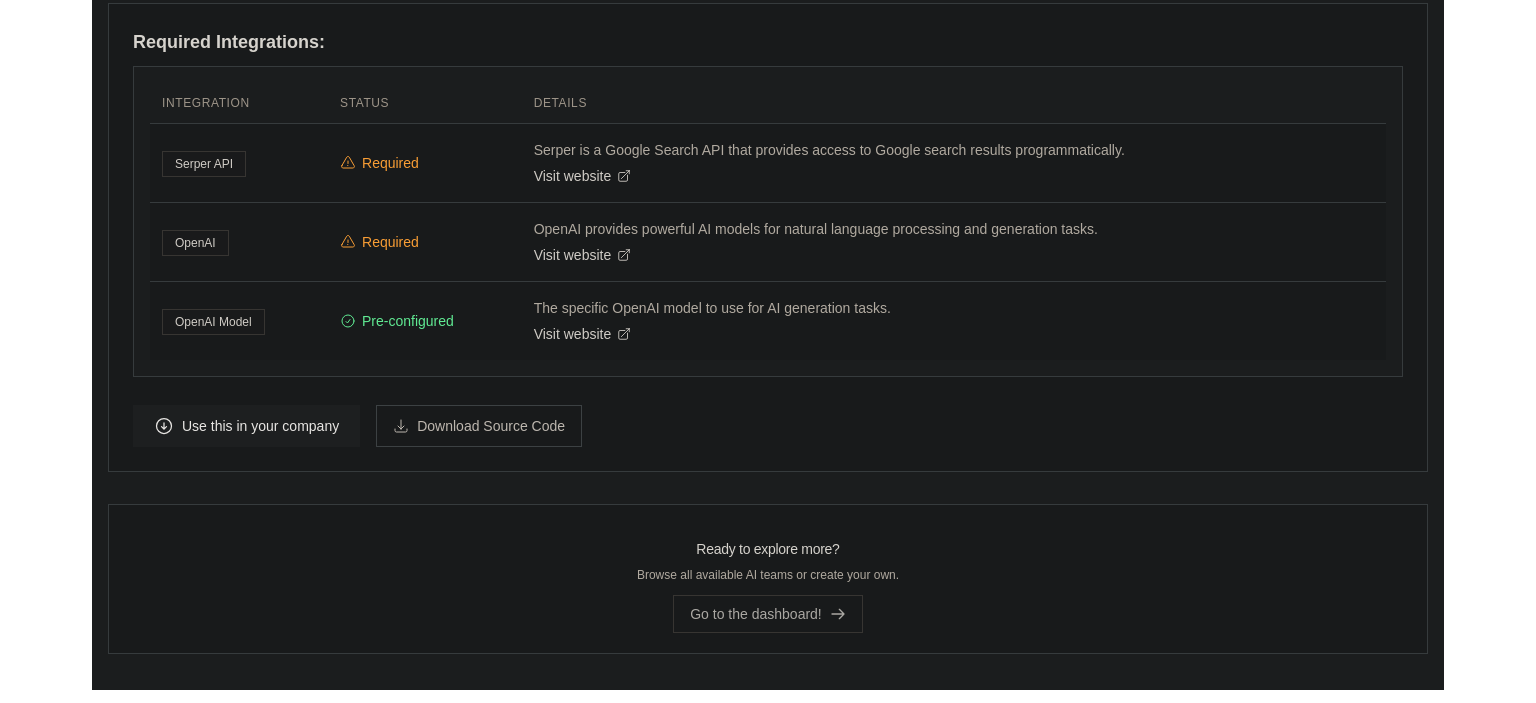 scroll, scrollTop: 0, scrollLeft: 0, axis: both 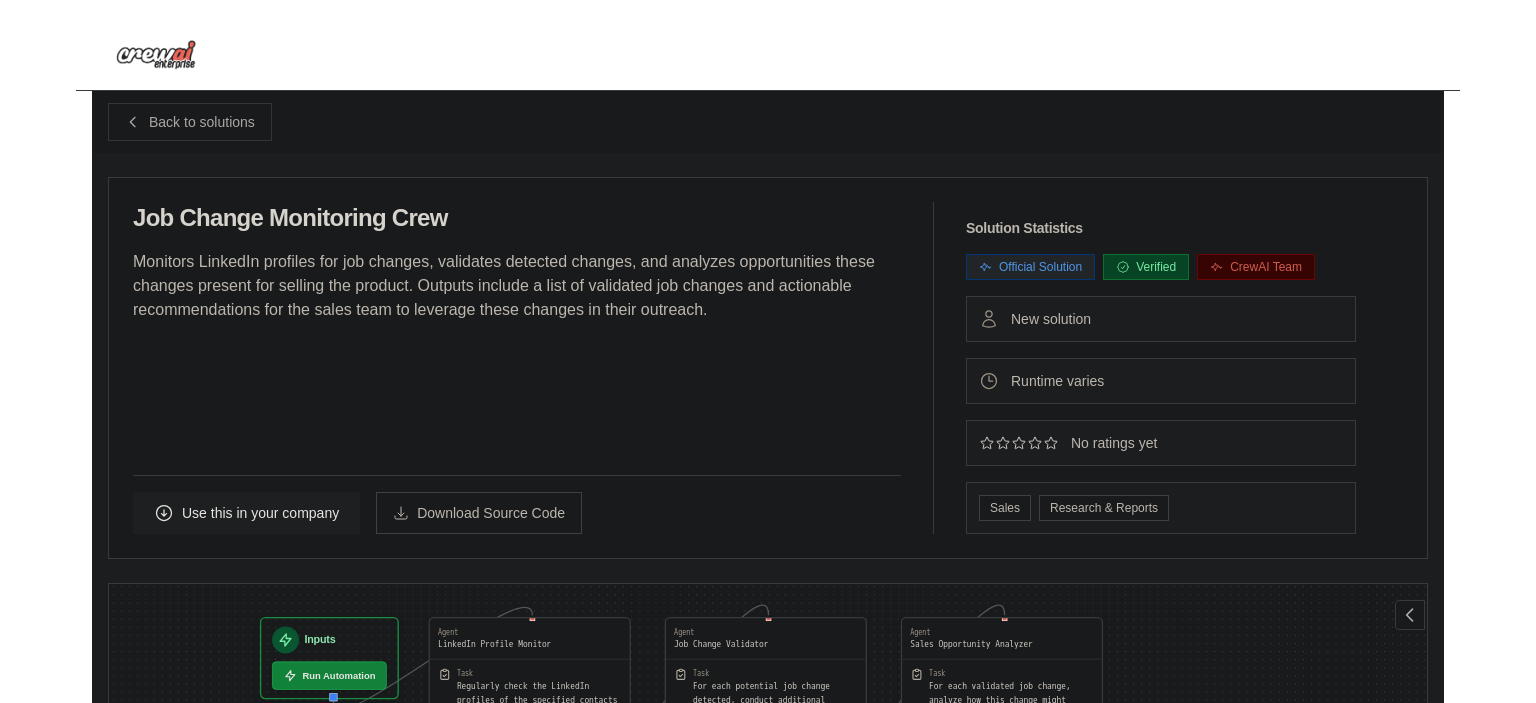 click at bounding box center [156, 55] 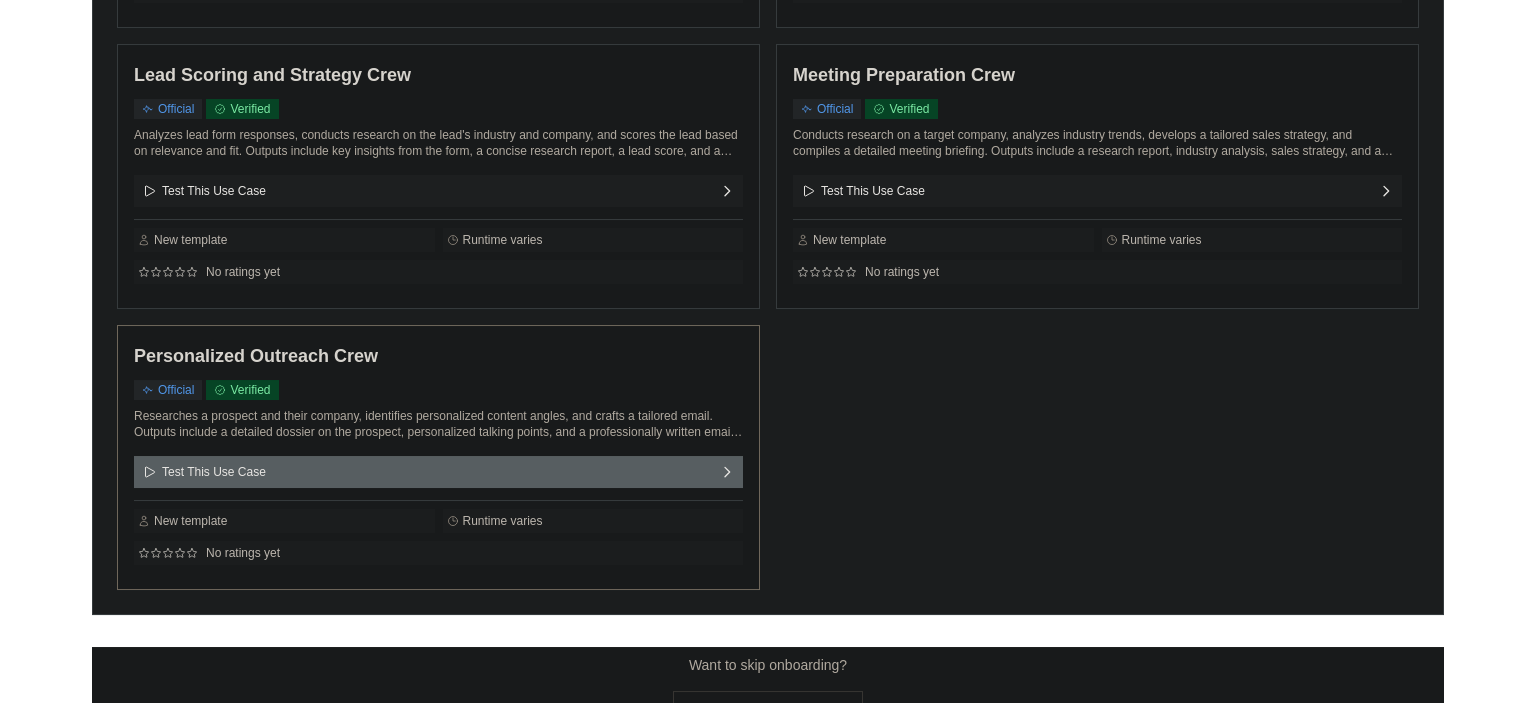 scroll, scrollTop: 696, scrollLeft: 0, axis: vertical 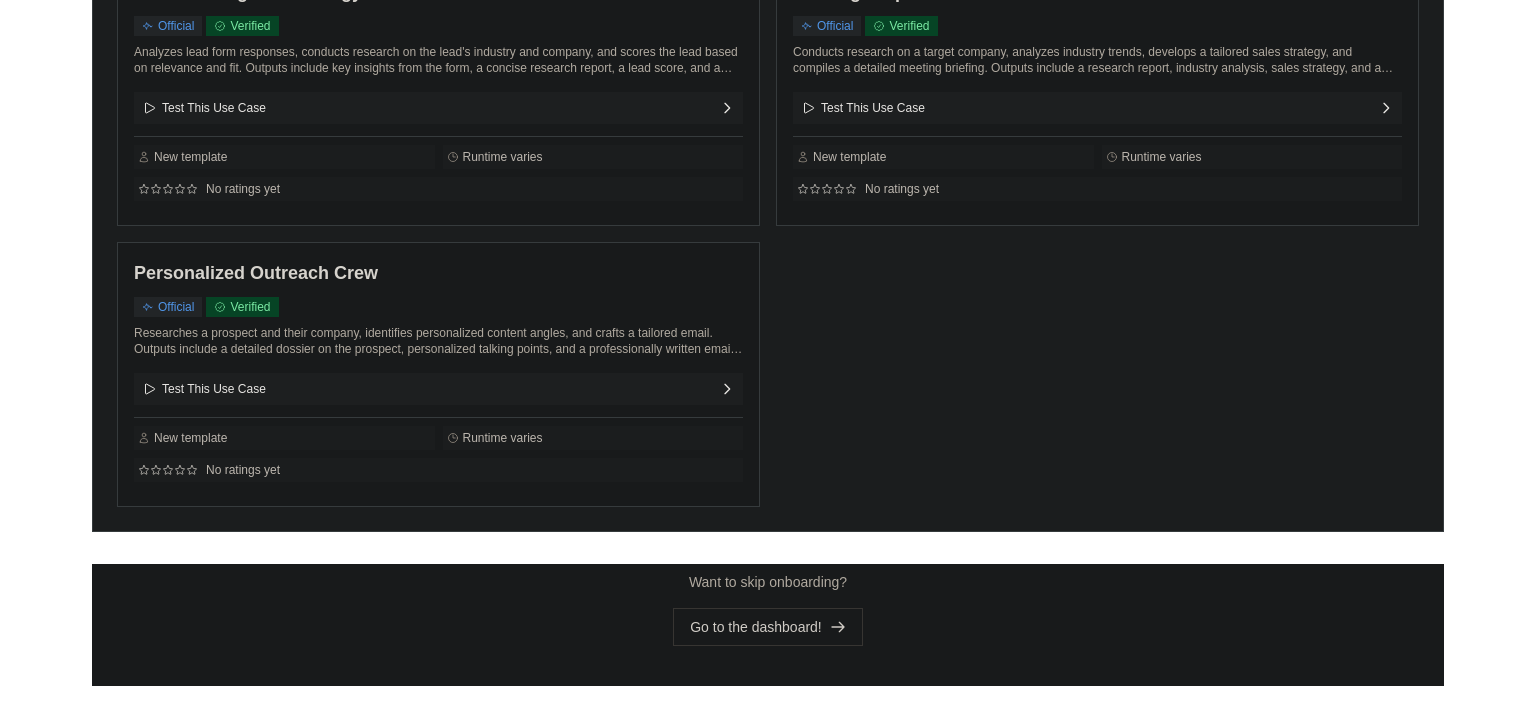 click on "Go to the dashboard!" at bounding box center [768, 627] 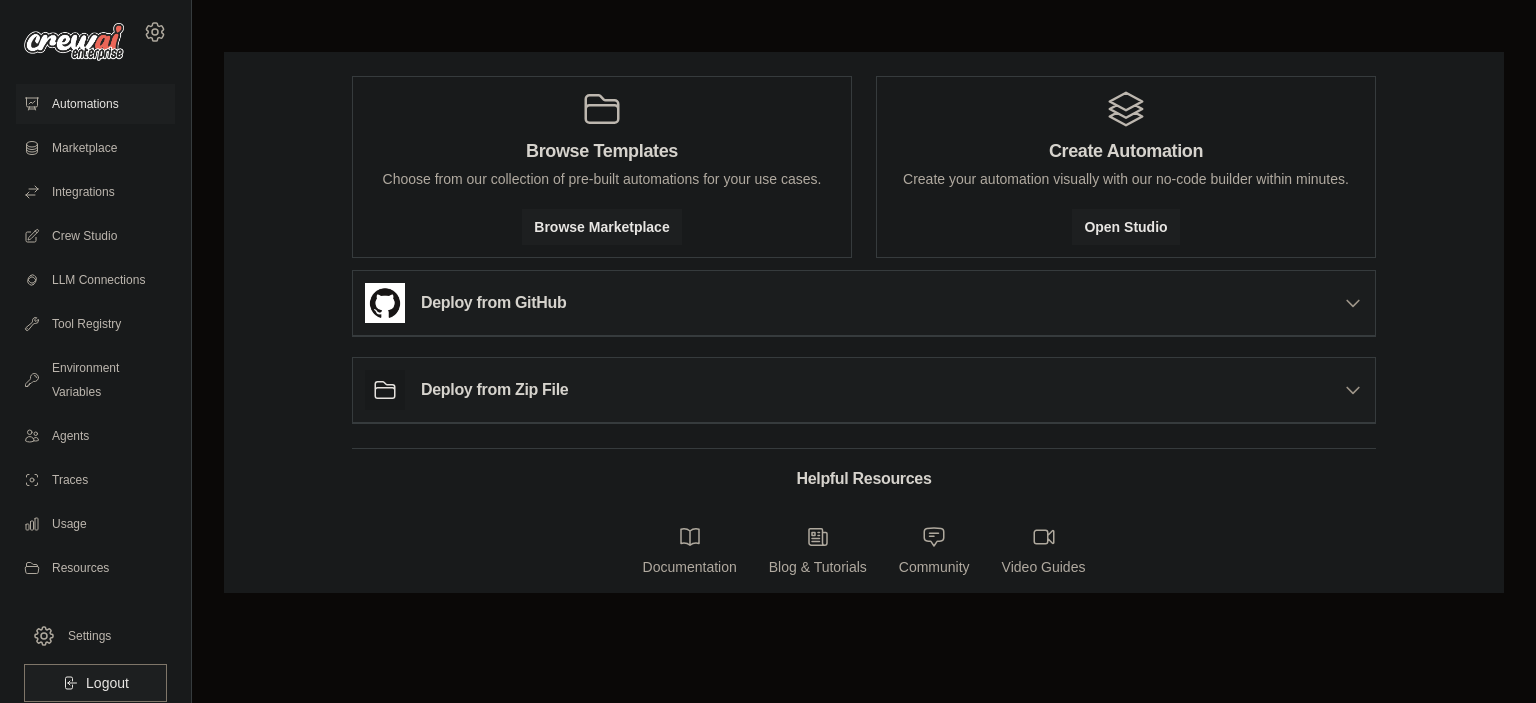 scroll, scrollTop: 0, scrollLeft: 0, axis: both 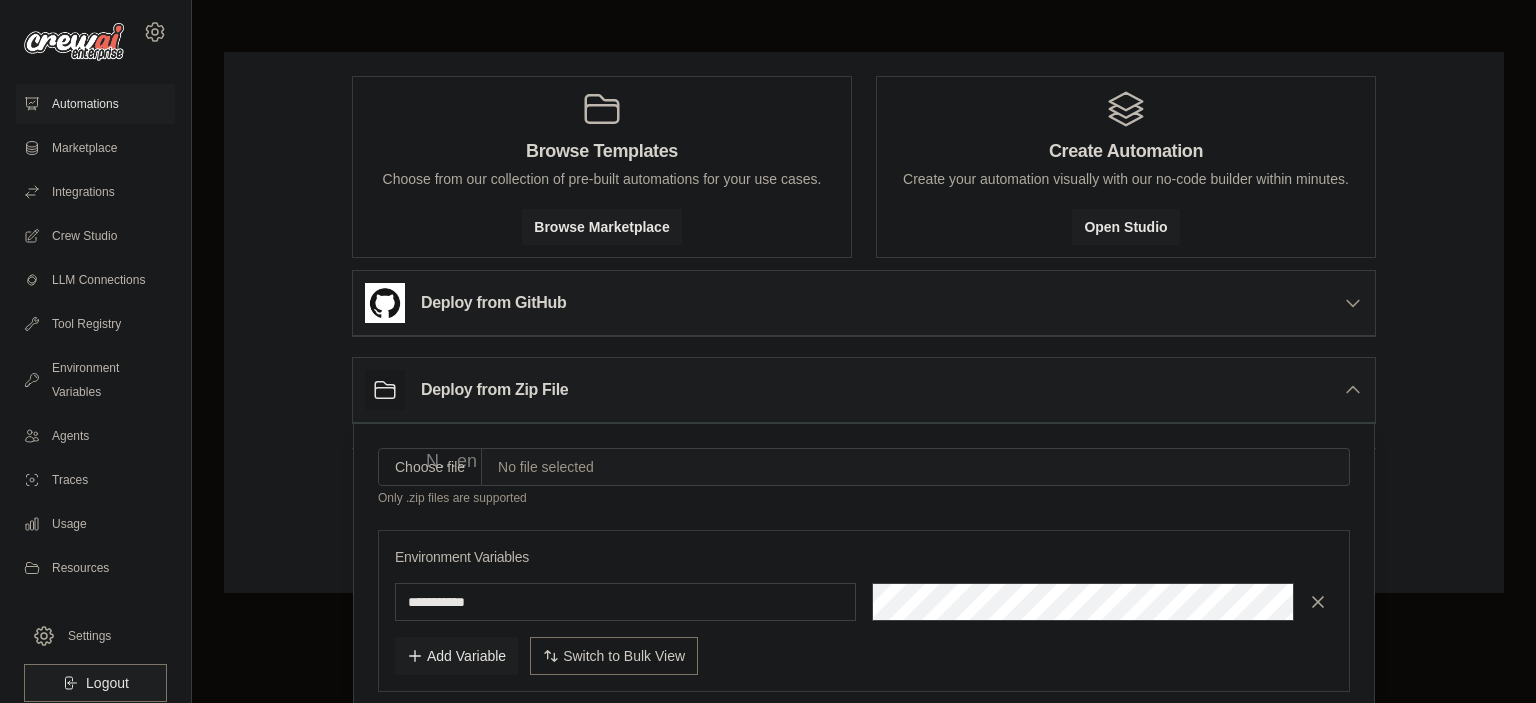 click on "Deploy from Zip File" at bounding box center (864, 390) 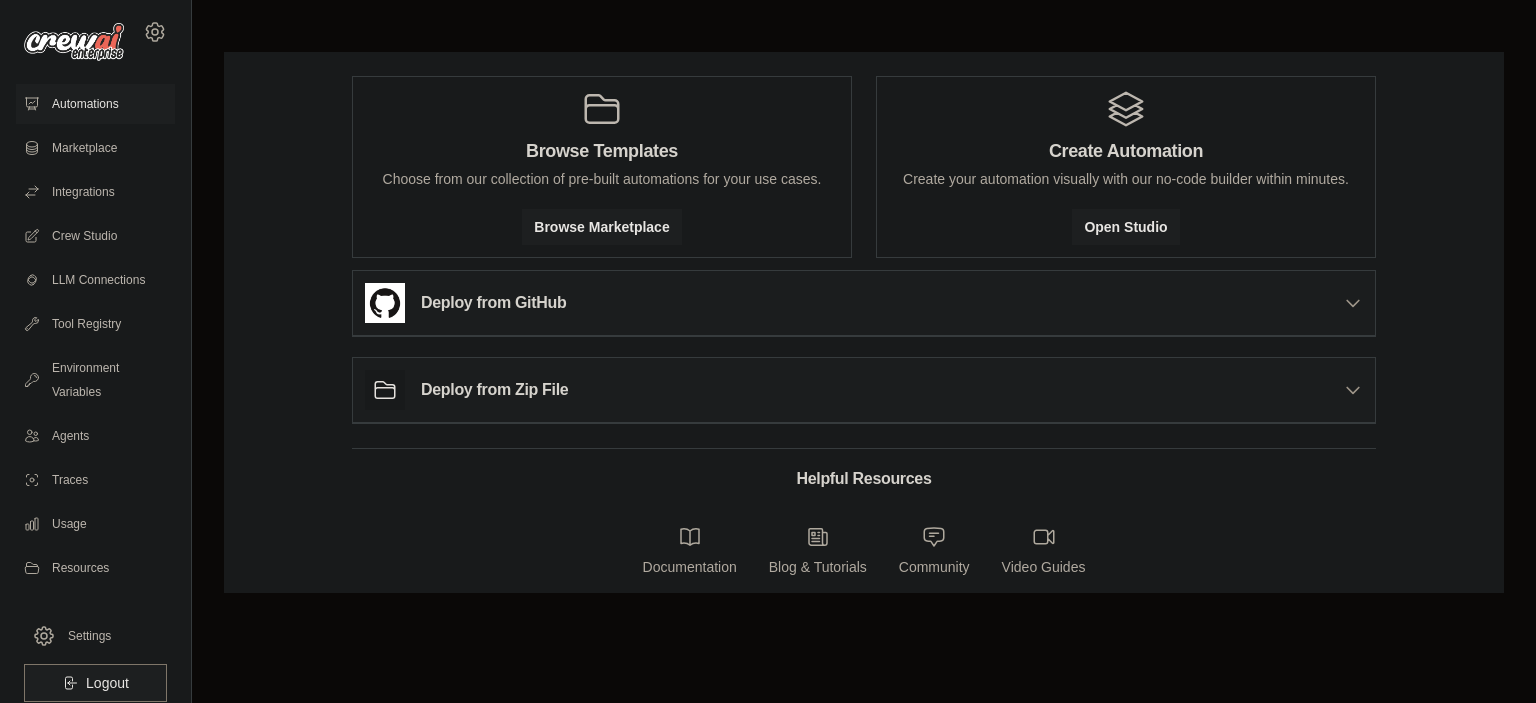 click on "Deploy from GitHub" at bounding box center [864, 303] 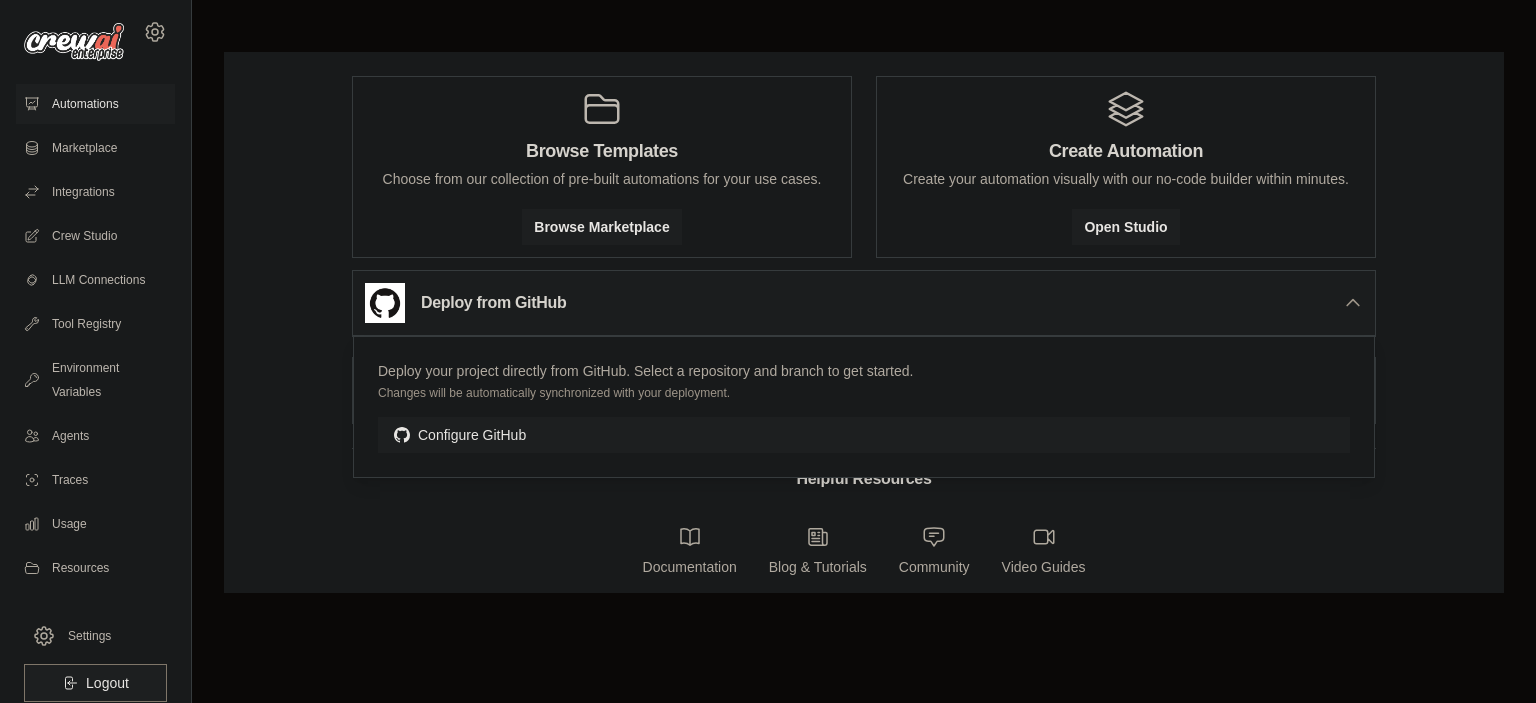 click on "Deploy from GitHub" at bounding box center [864, 303] 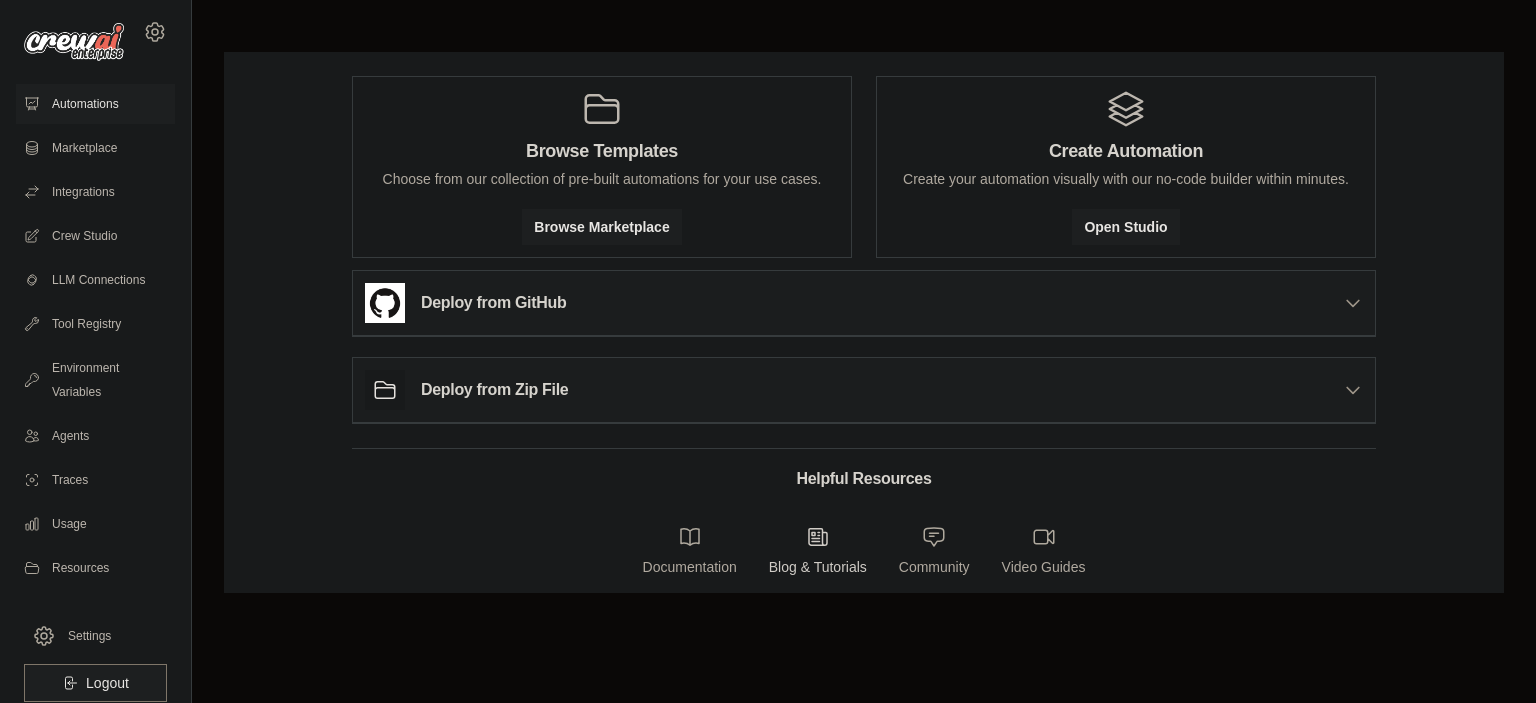 click on "Blog & Tutorials" at bounding box center [818, 567] 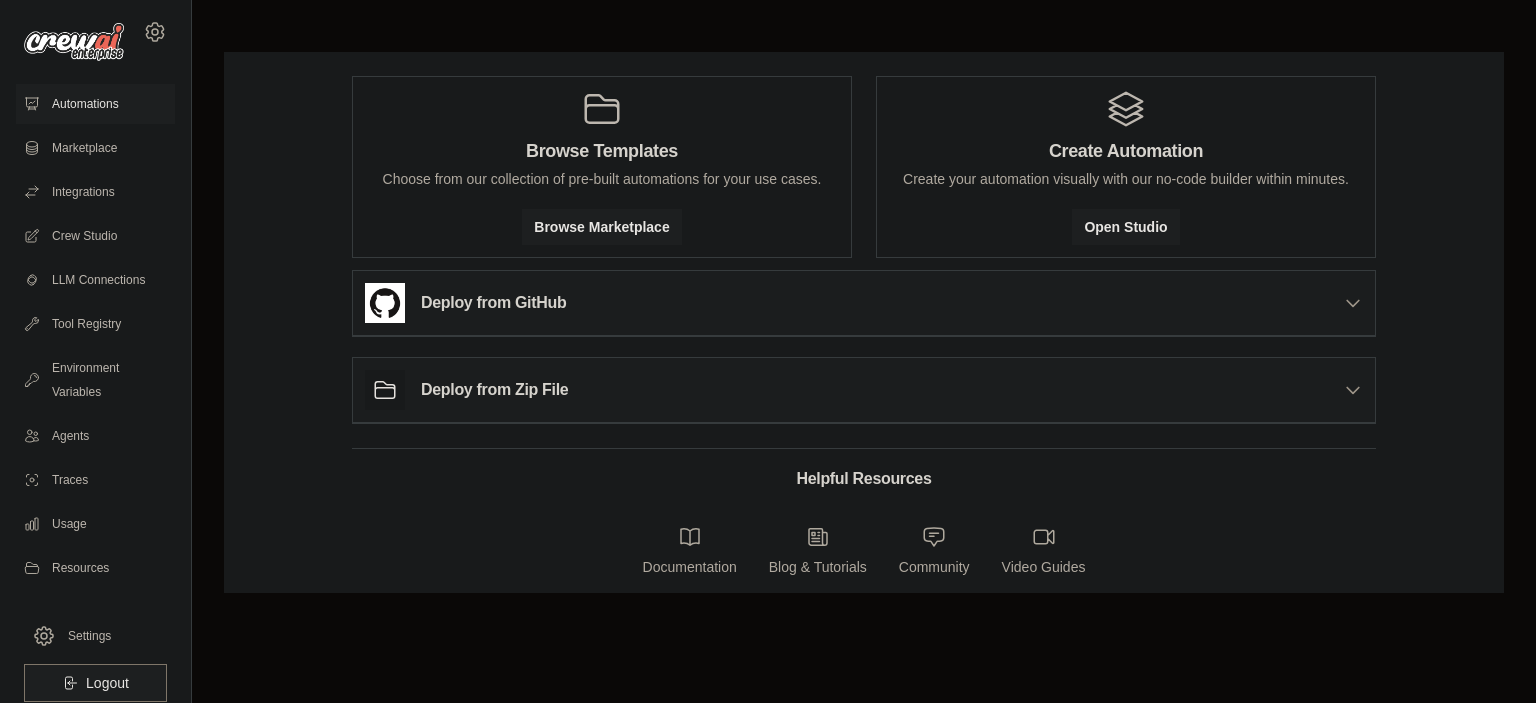 scroll, scrollTop: 0, scrollLeft: 0, axis: both 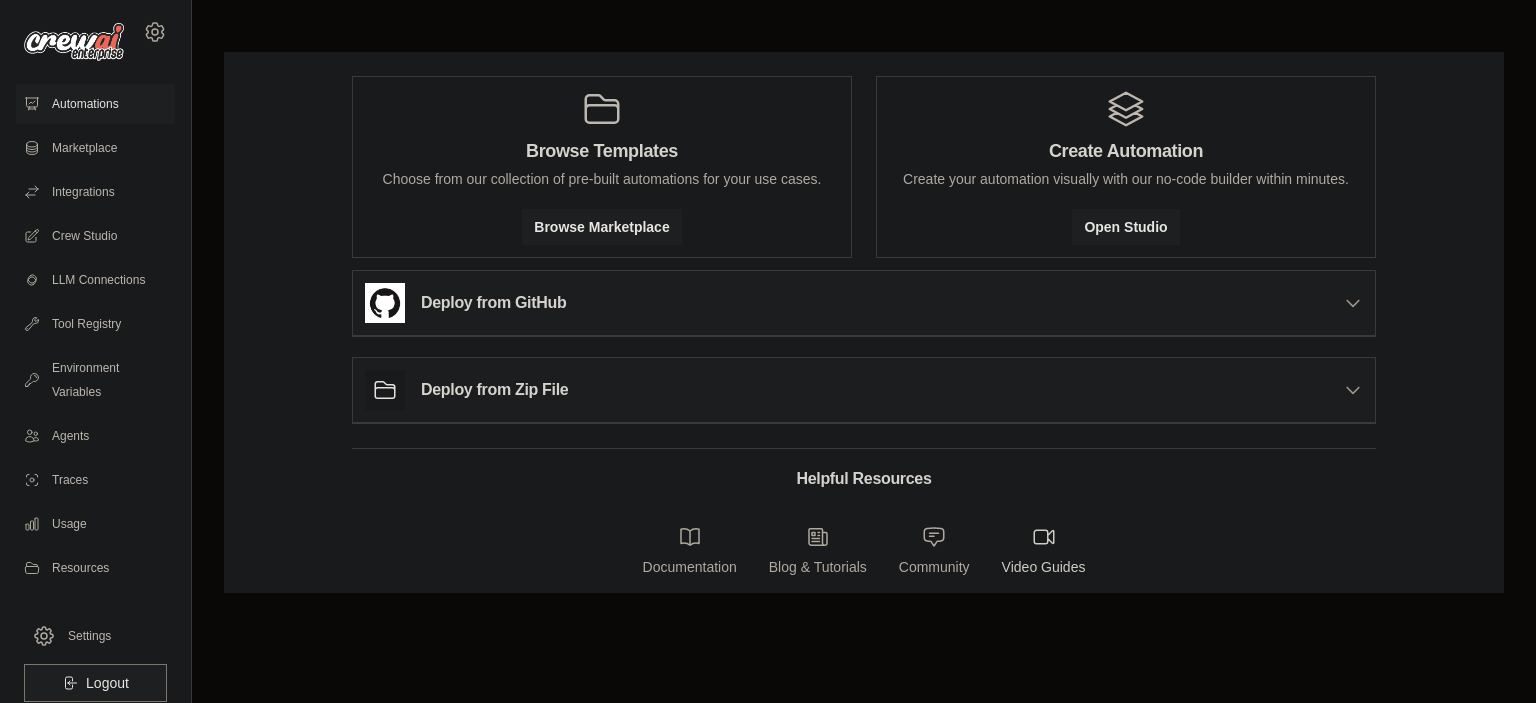 click on "Video Guides" at bounding box center (1044, 551) 